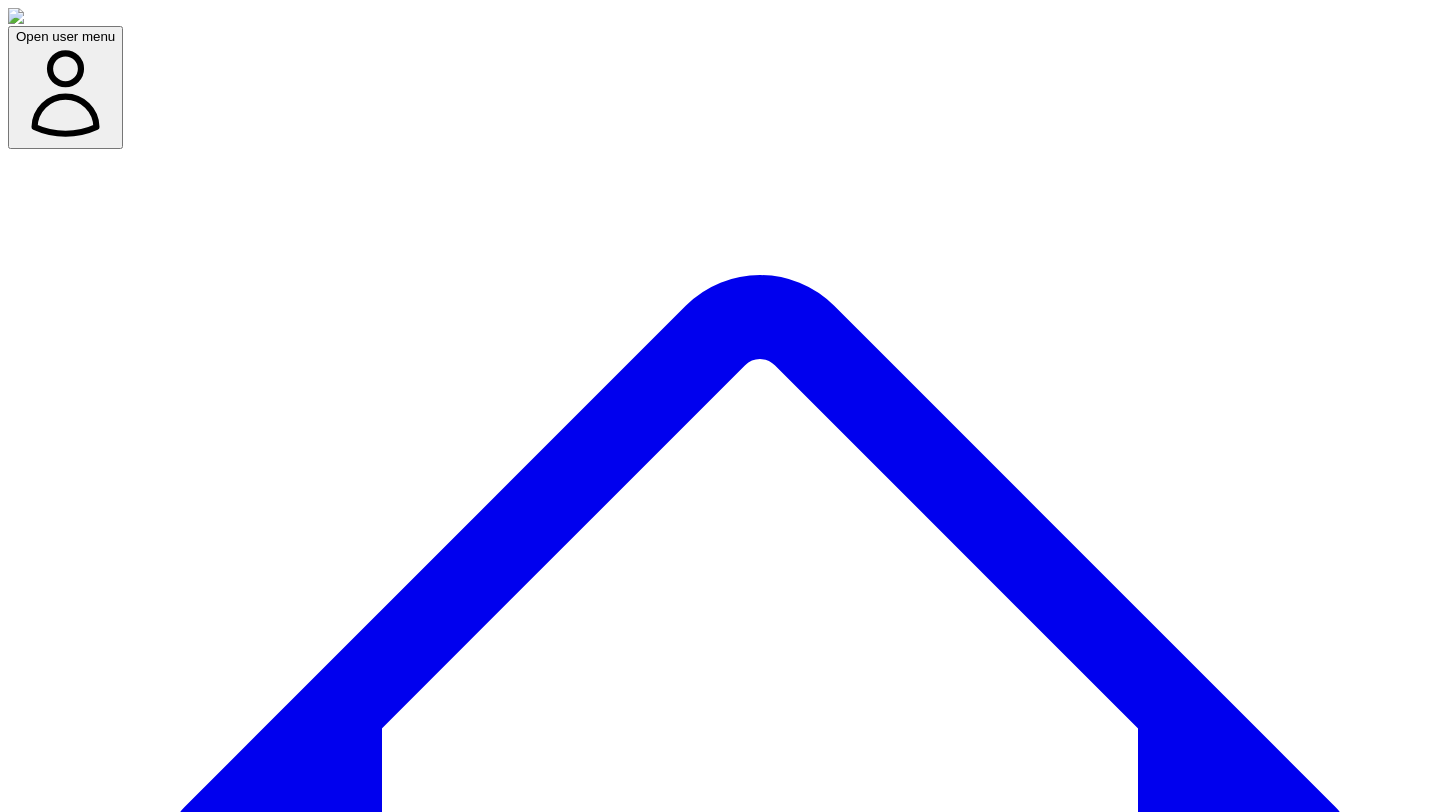 scroll, scrollTop: 0, scrollLeft: 0, axis: both 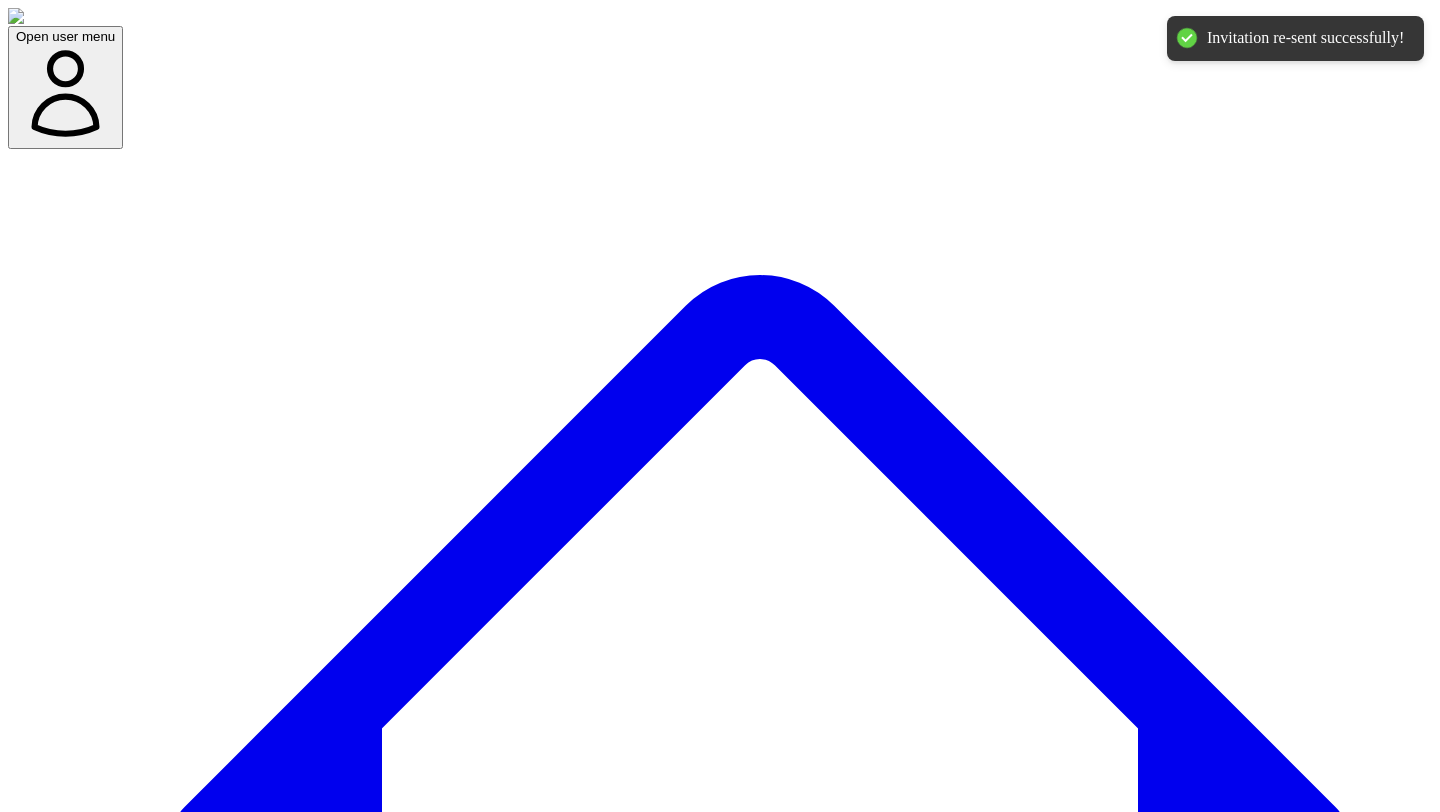 click 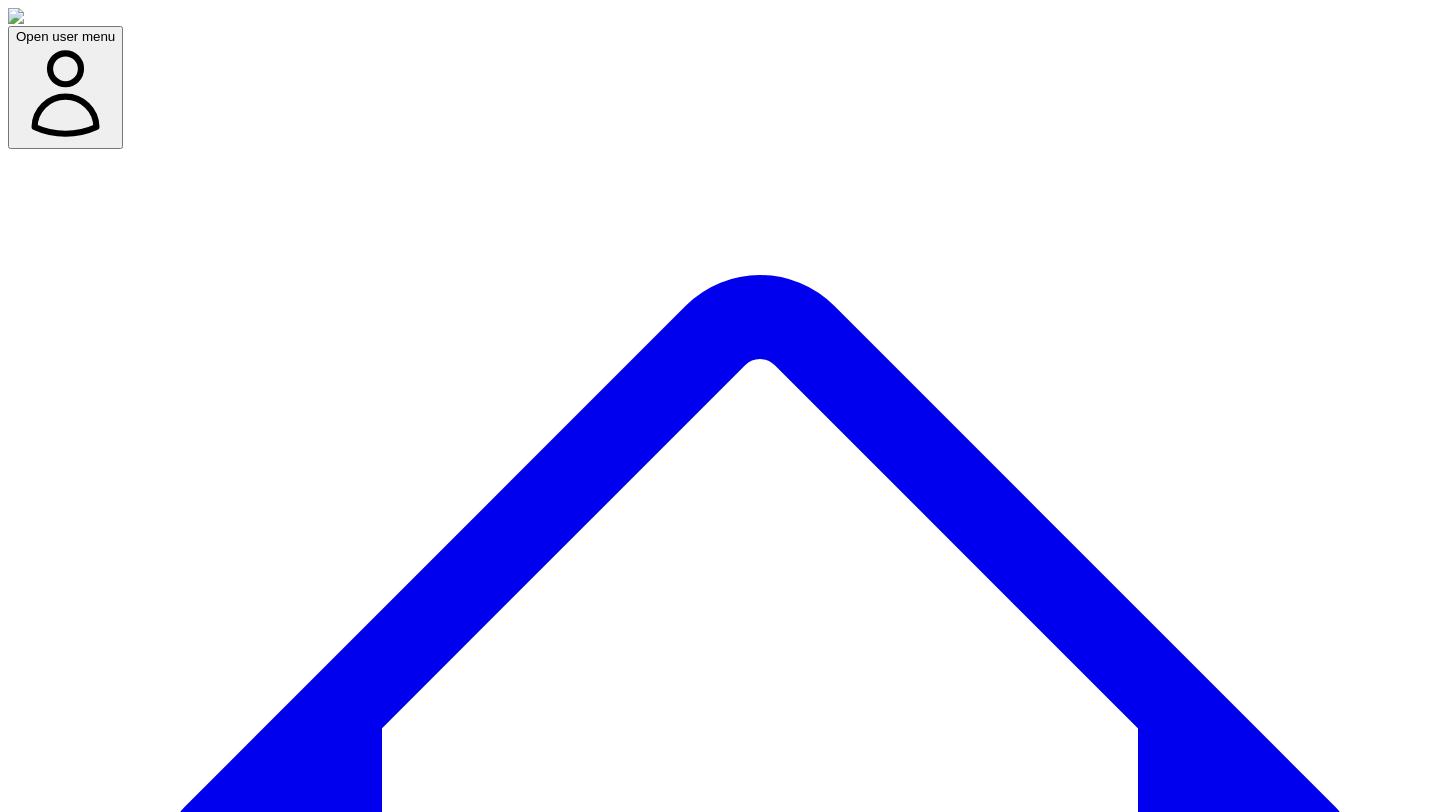 click on "Delete" at bounding box center [399, 8494] 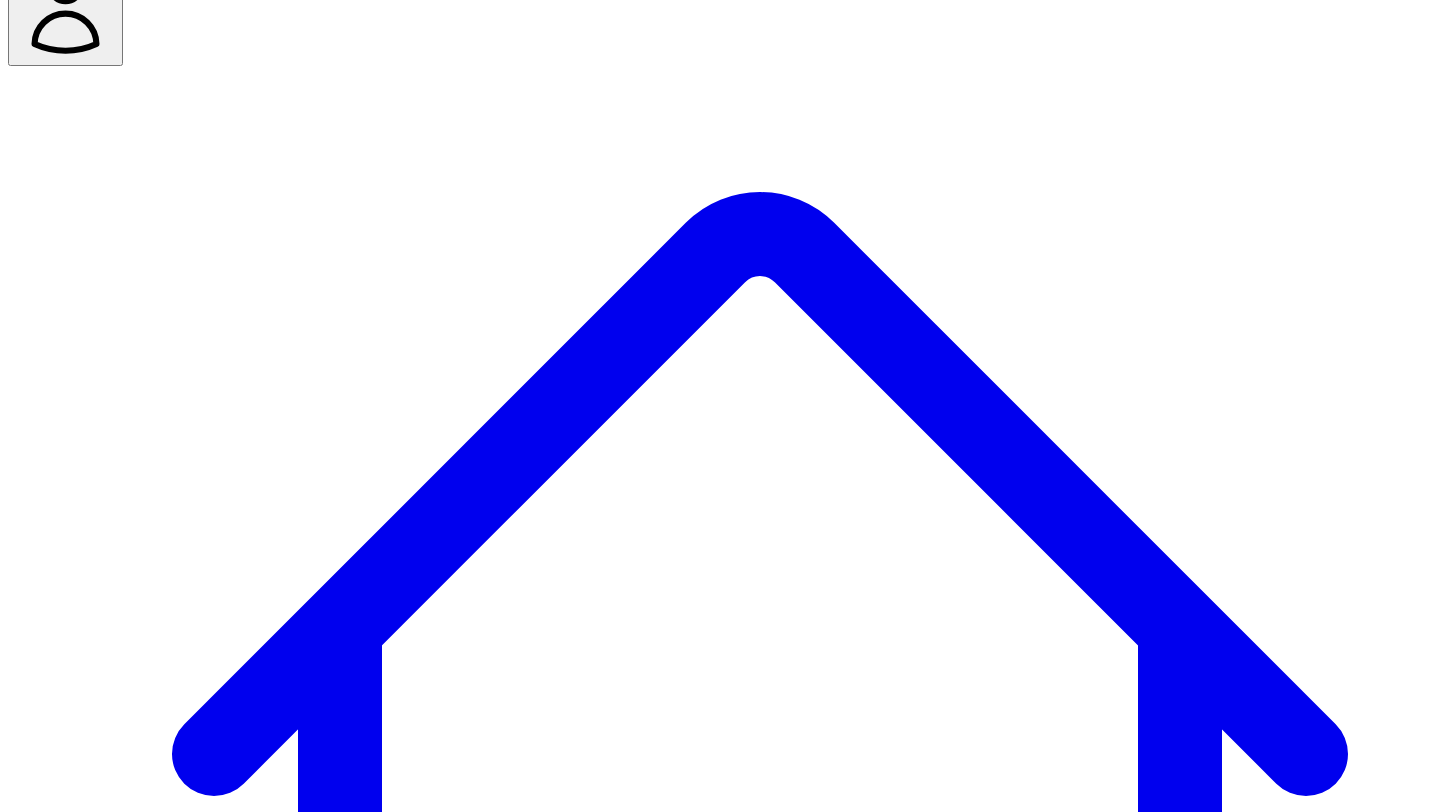 scroll, scrollTop: 84, scrollLeft: 0, axis: vertical 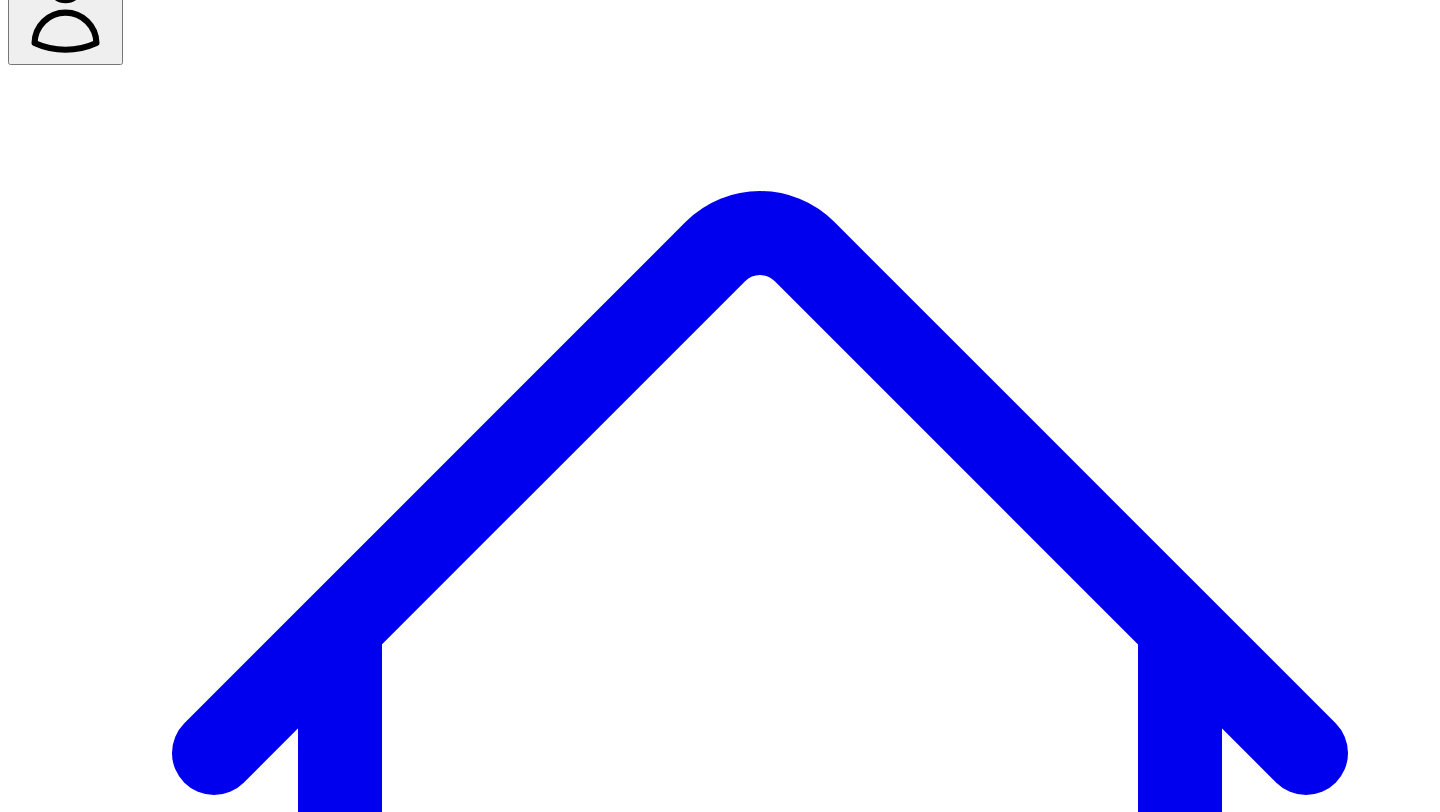 click on "Leaps" at bounding box center [1131, 9615] 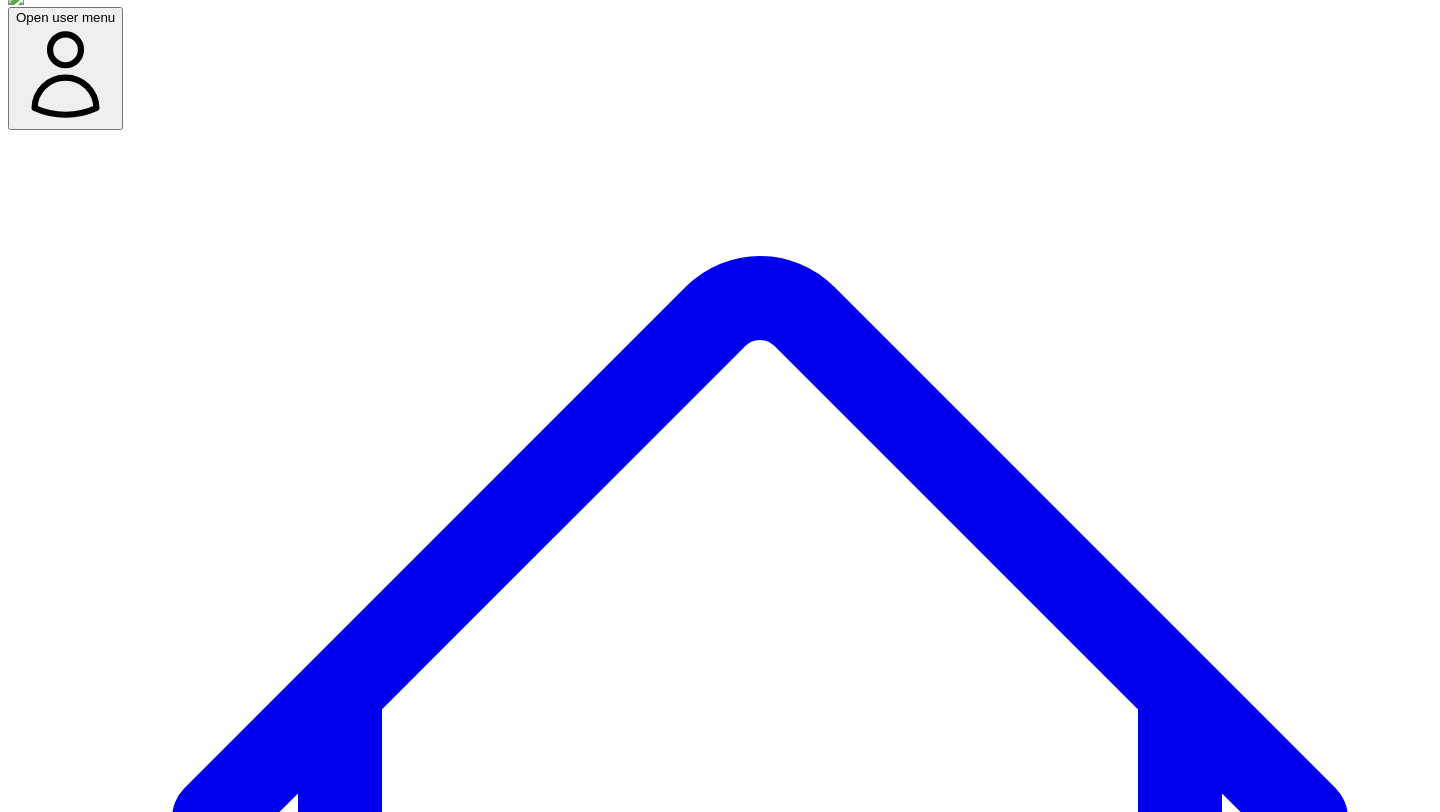 scroll, scrollTop: 0, scrollLeft: 0, axis: both 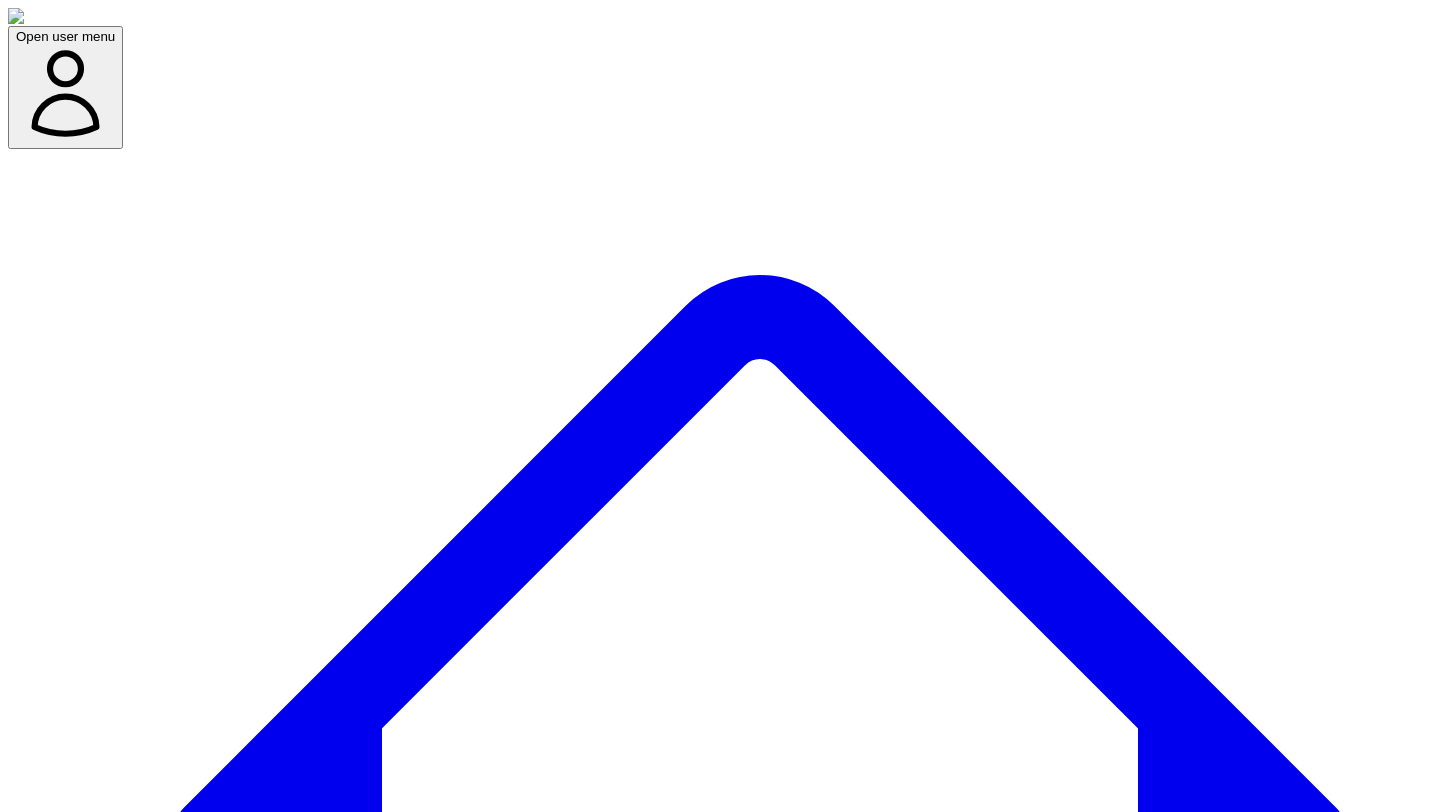 click on "Dashboard" at bounding box center (760, 1512) 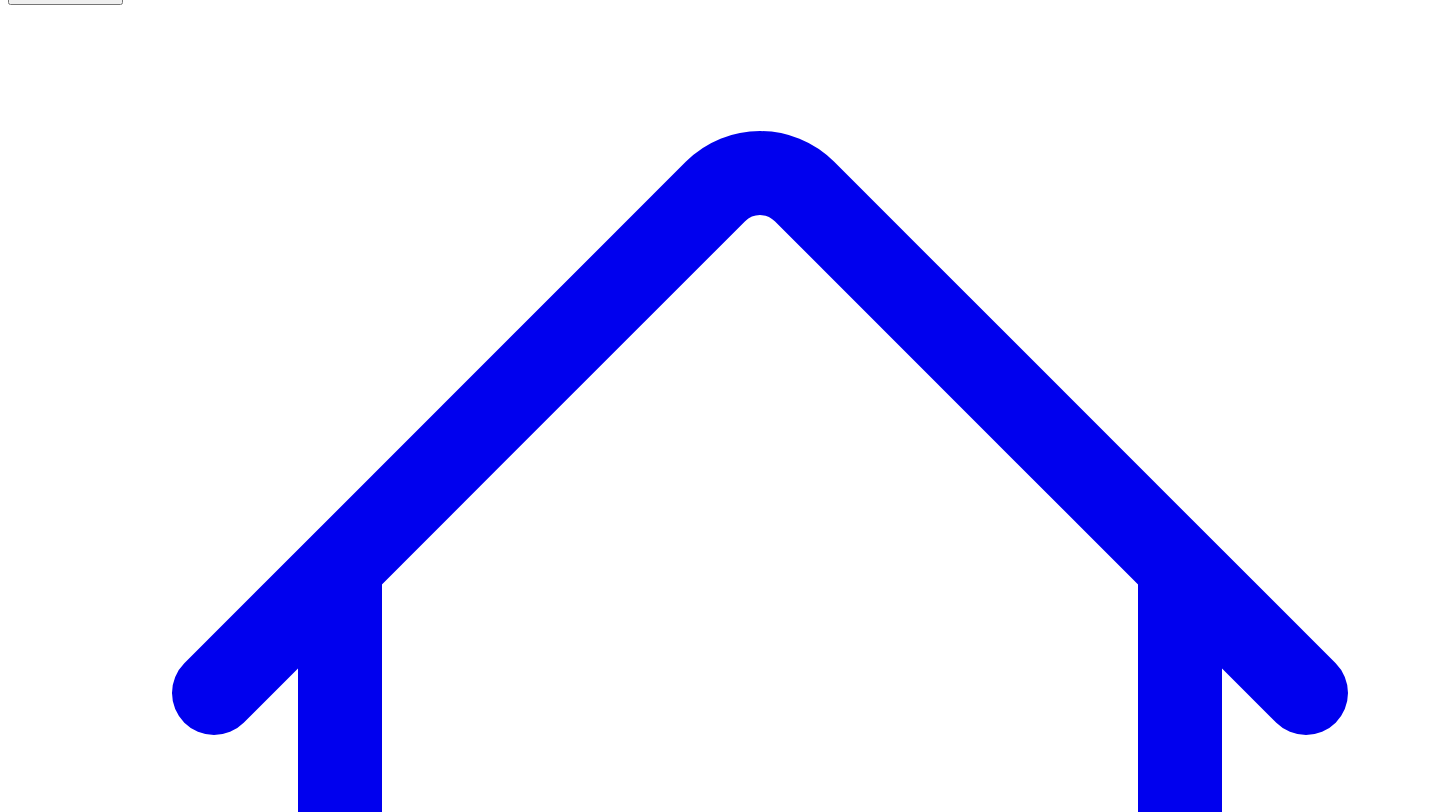 click on "Generate Outline" at bounding box center [67, 7695] 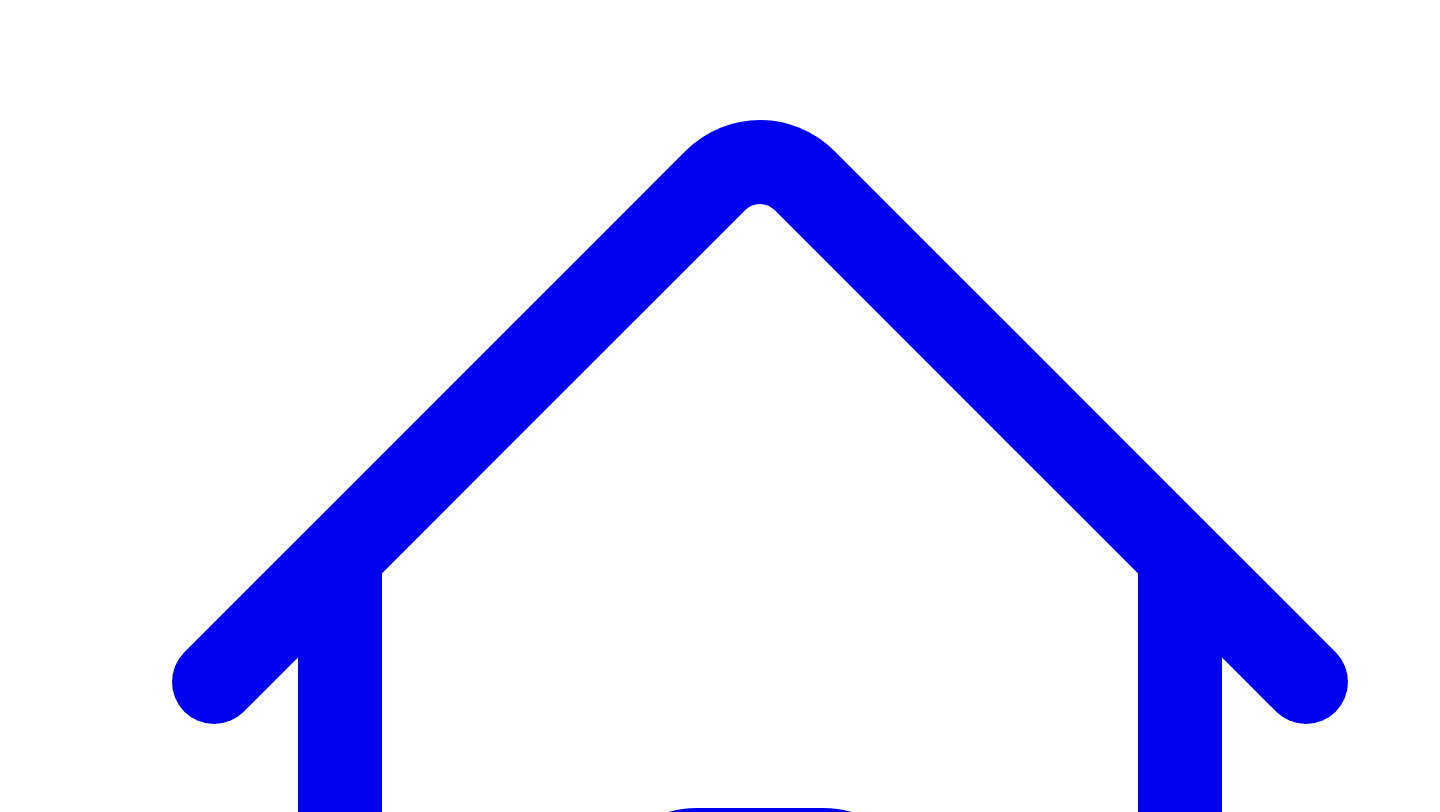 scroll, scrollTop: 0, scrollLeft: 0, axis: both 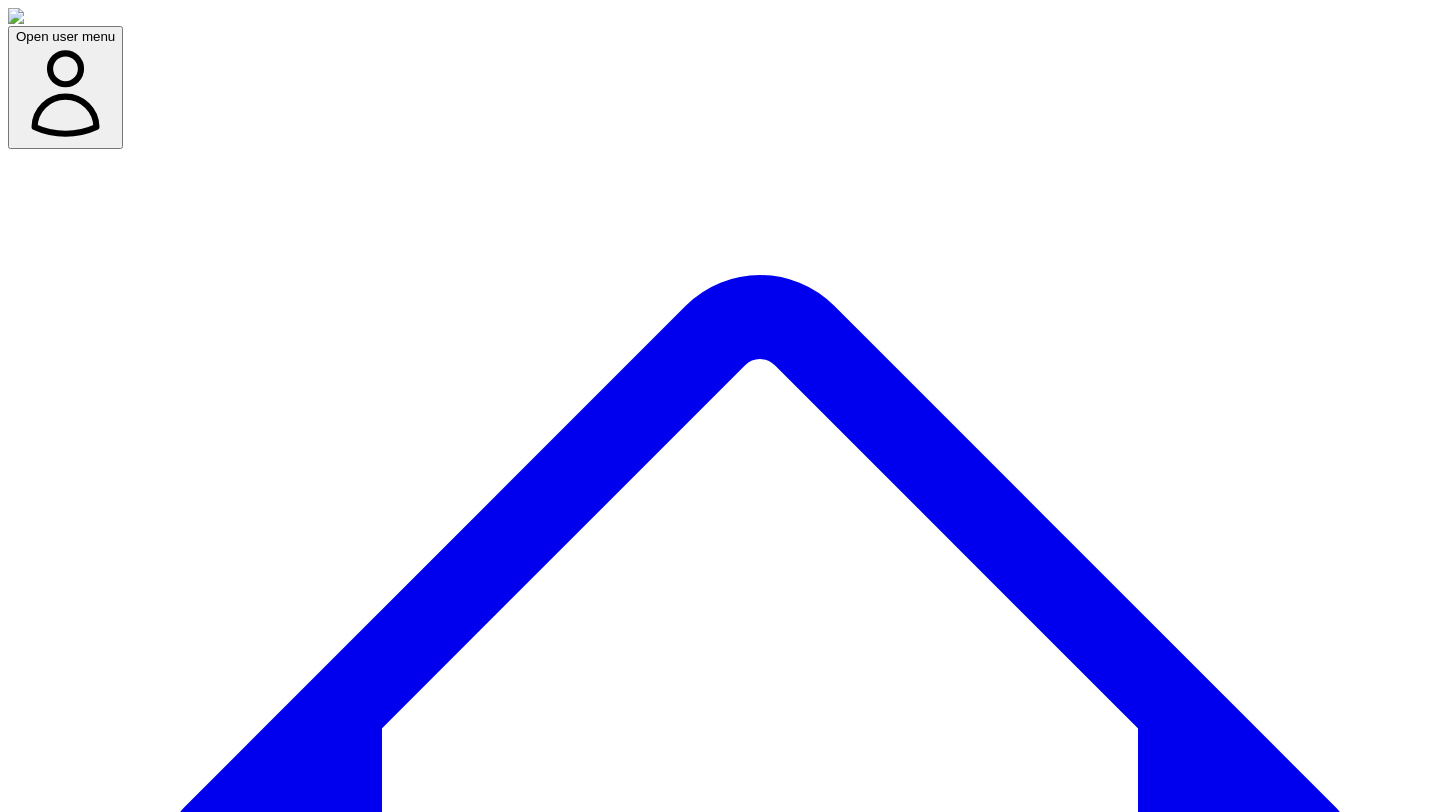 click on "Bites & Quotes" at bounding box center (746, 7697) 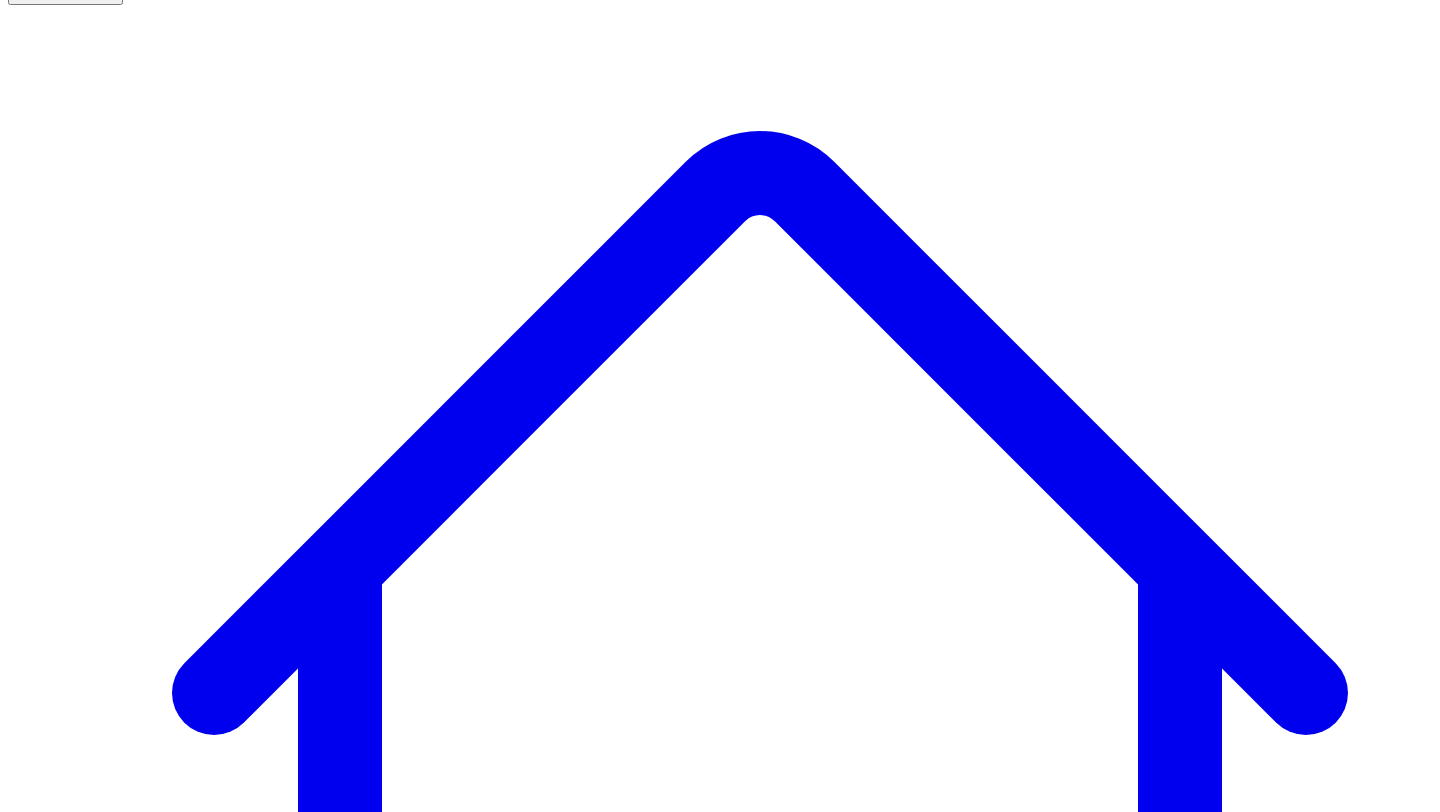 click on "Generate 8 Quick Takes" at bounding box center (99, 7699) 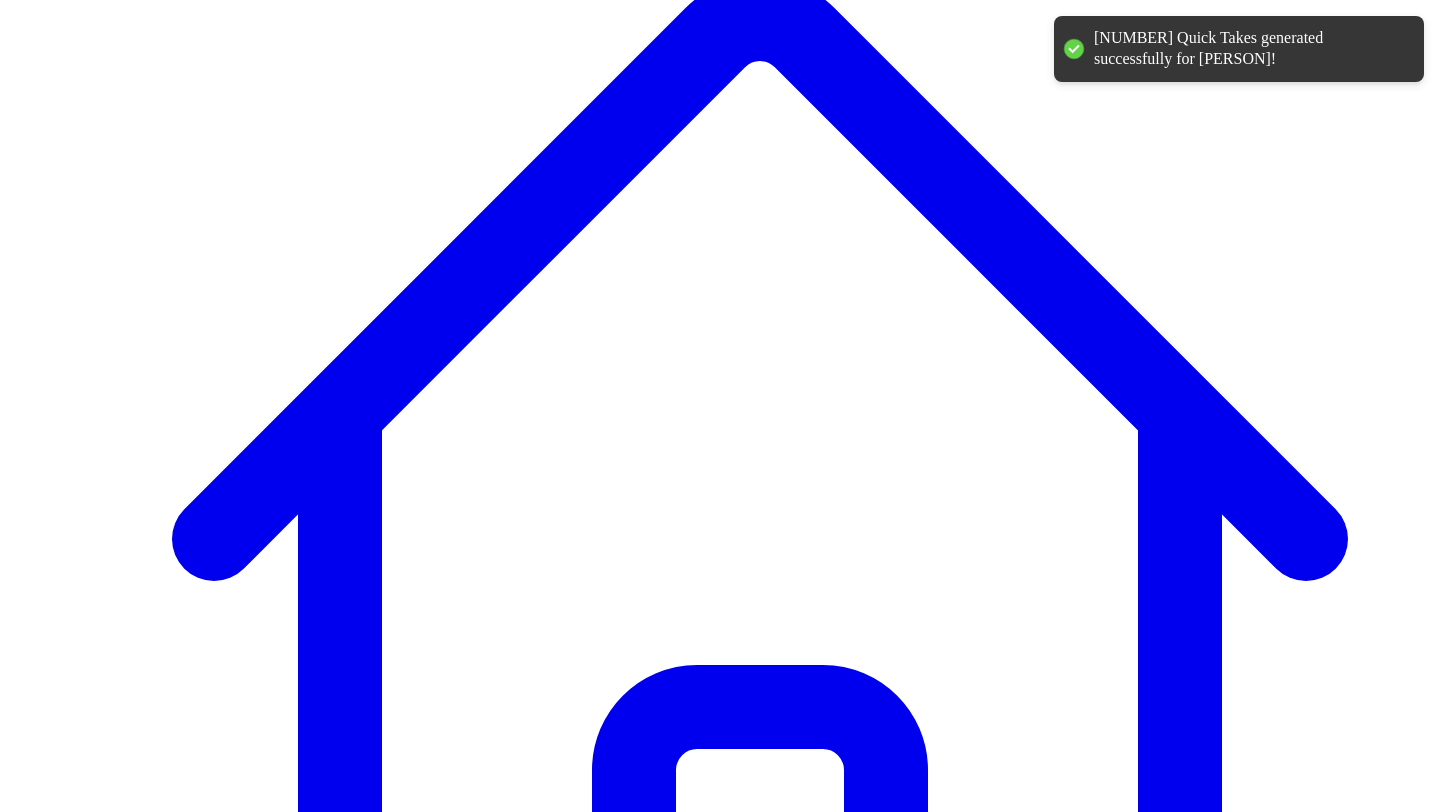 scroll, scrollTop: 305, scrollLeft: 0, axis: vertical 